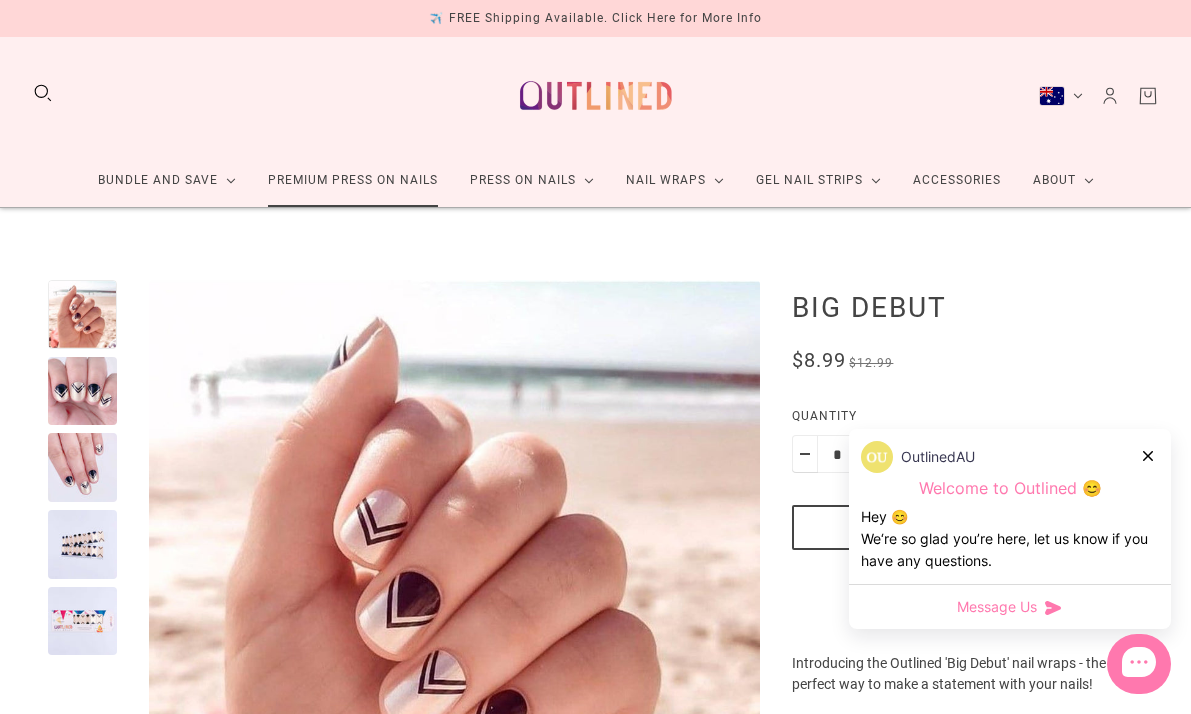 click on "Premium Press On Nails" 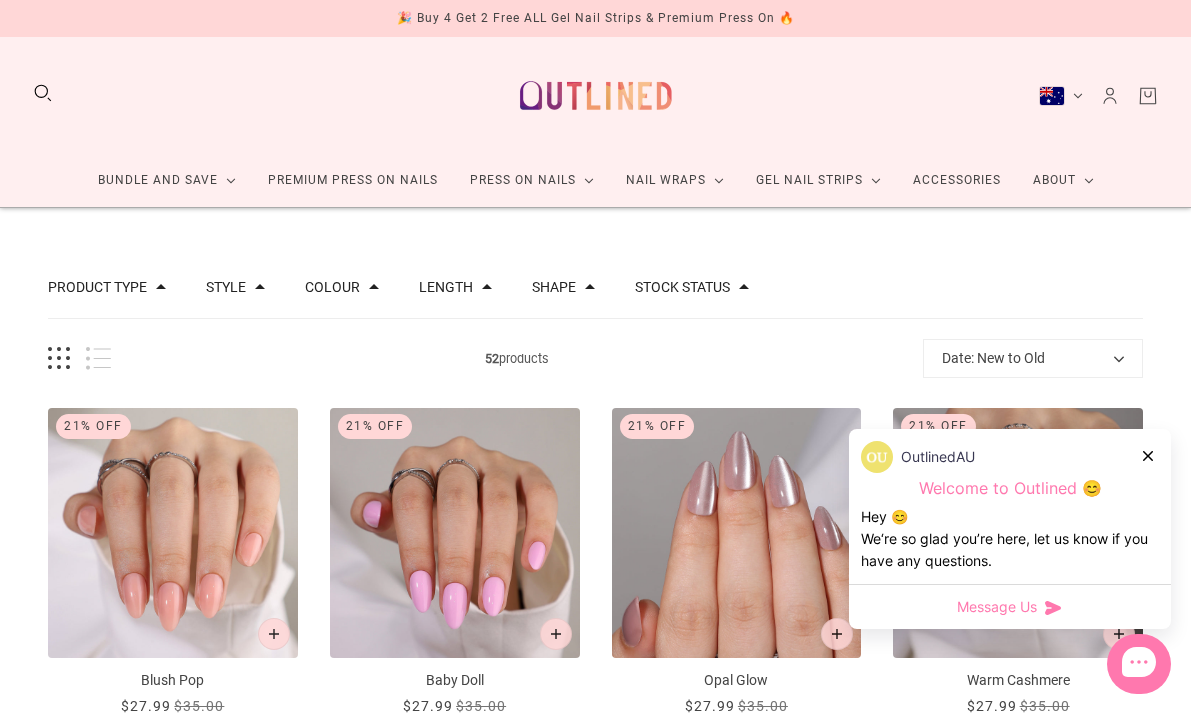 scroll, scrollTop: 176, scrollLeft: 0, axis: vertical 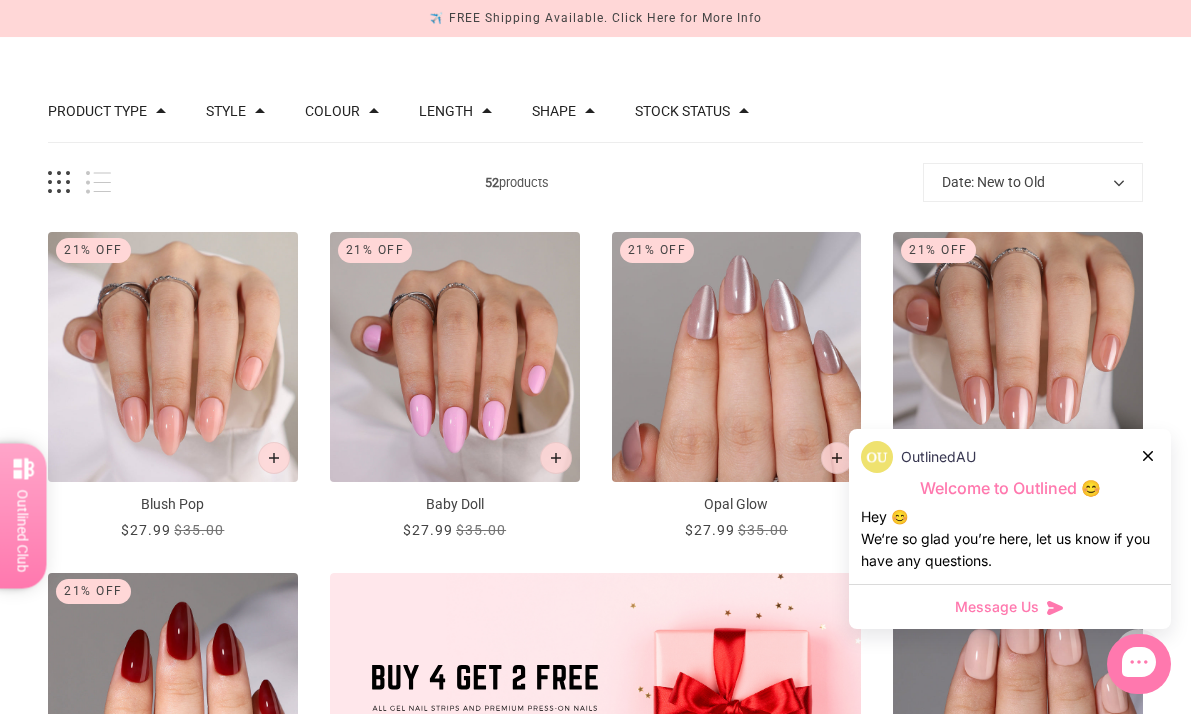 click at bounding box center [1149, 455] 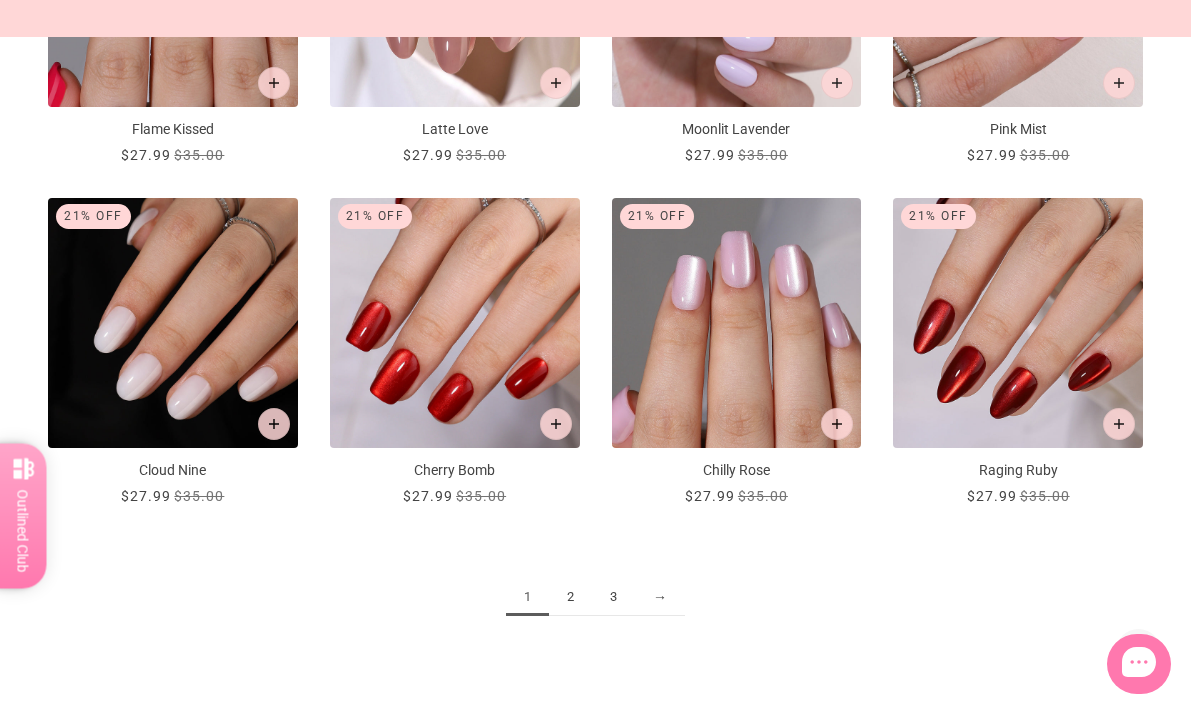 scroll, scrollTop: 1926, scrollLeft: 0, axis: vertical 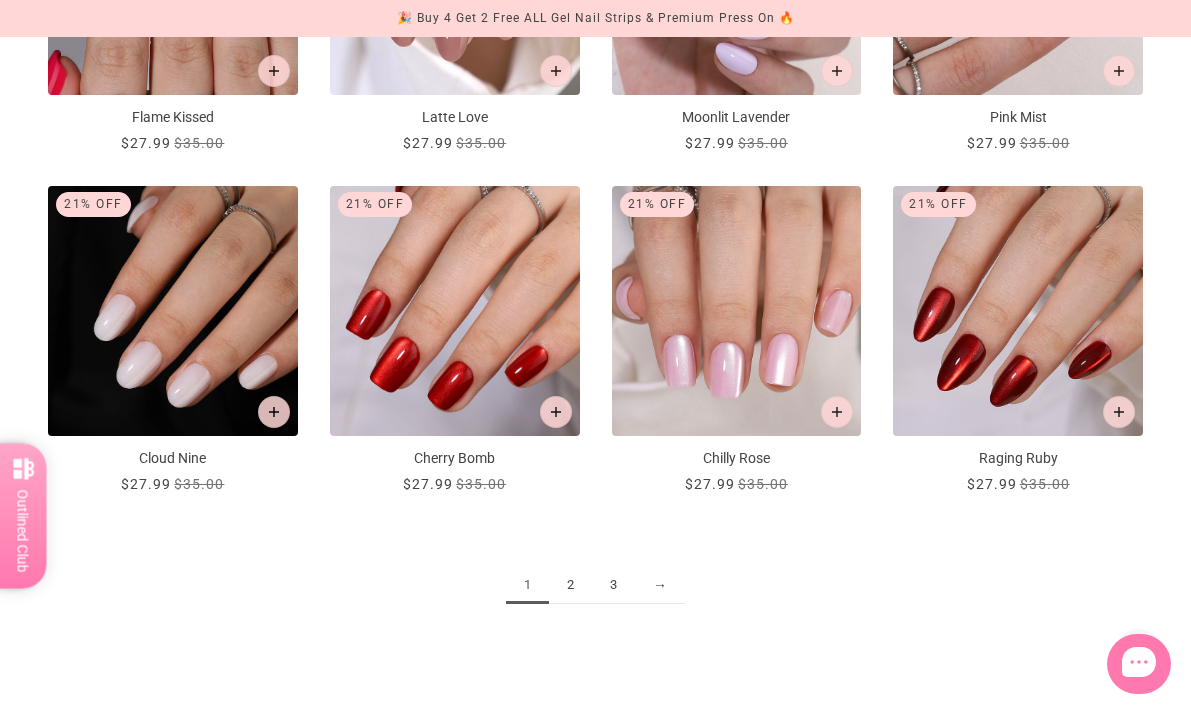 click on "2" at bounding box center (570, 585) 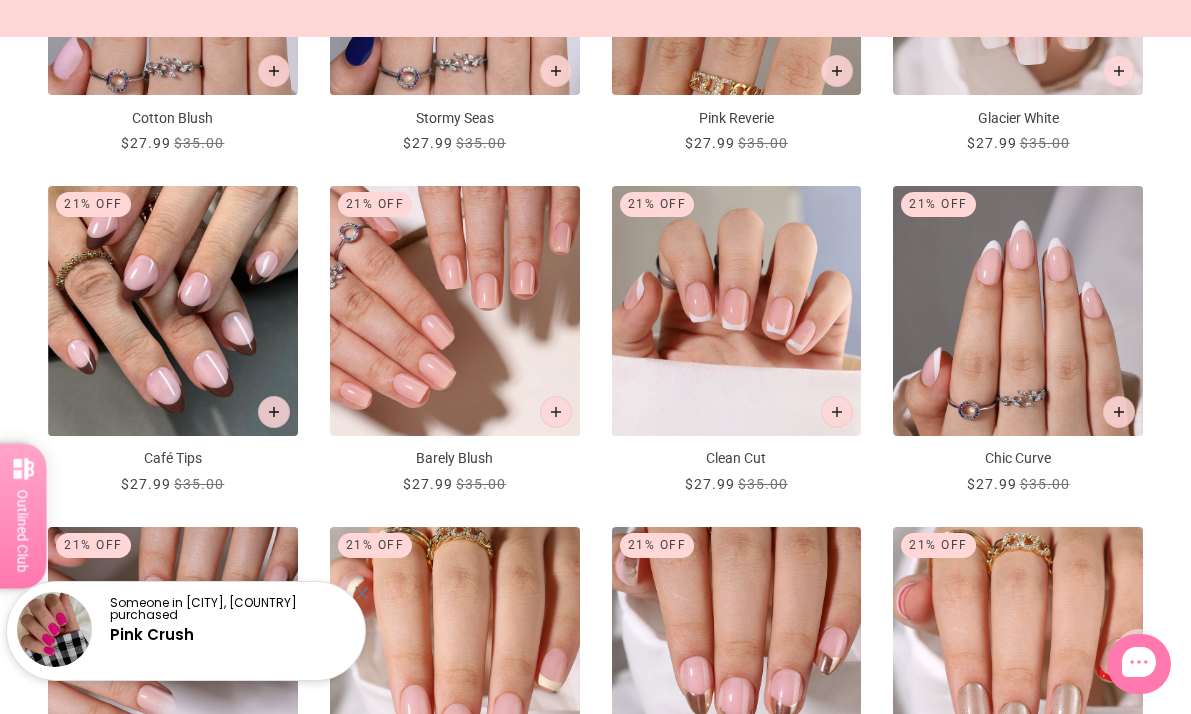 scroll, scrollTop: 1589, scrollLeft: 0, axis: vertical 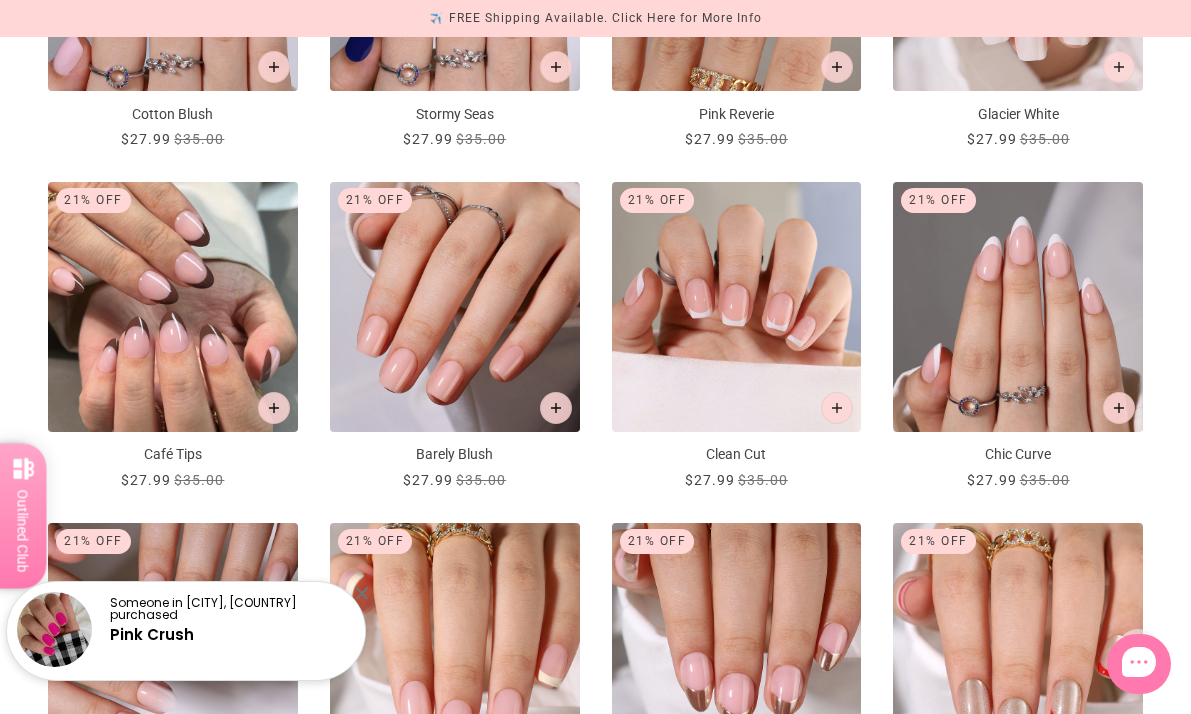 click at bounding box center [173, 307] 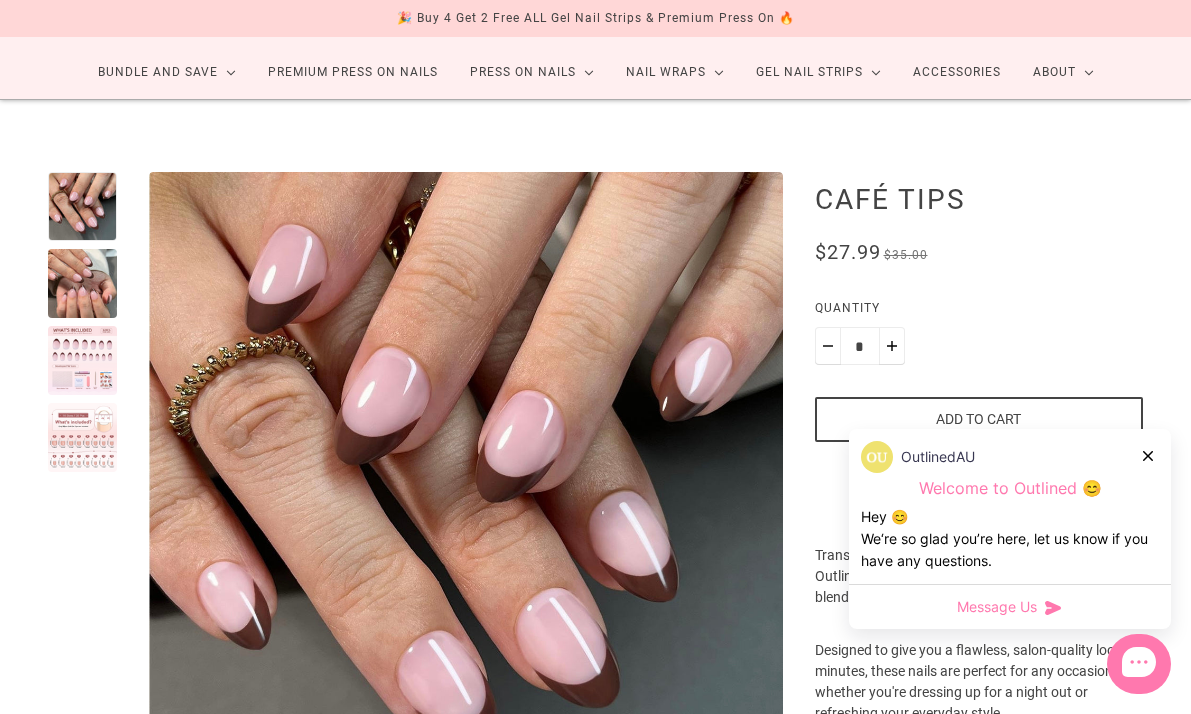 scroll, scrollTop: 108, scrollLeft: 0, axis: vertical 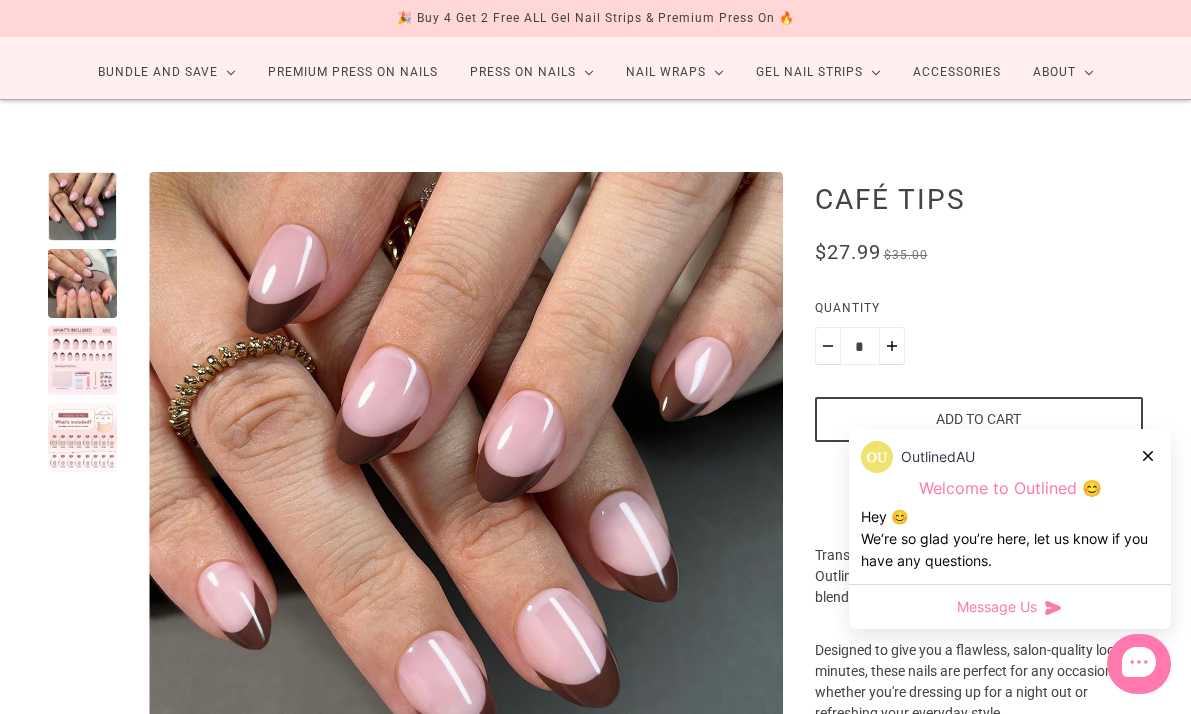 type on "*" 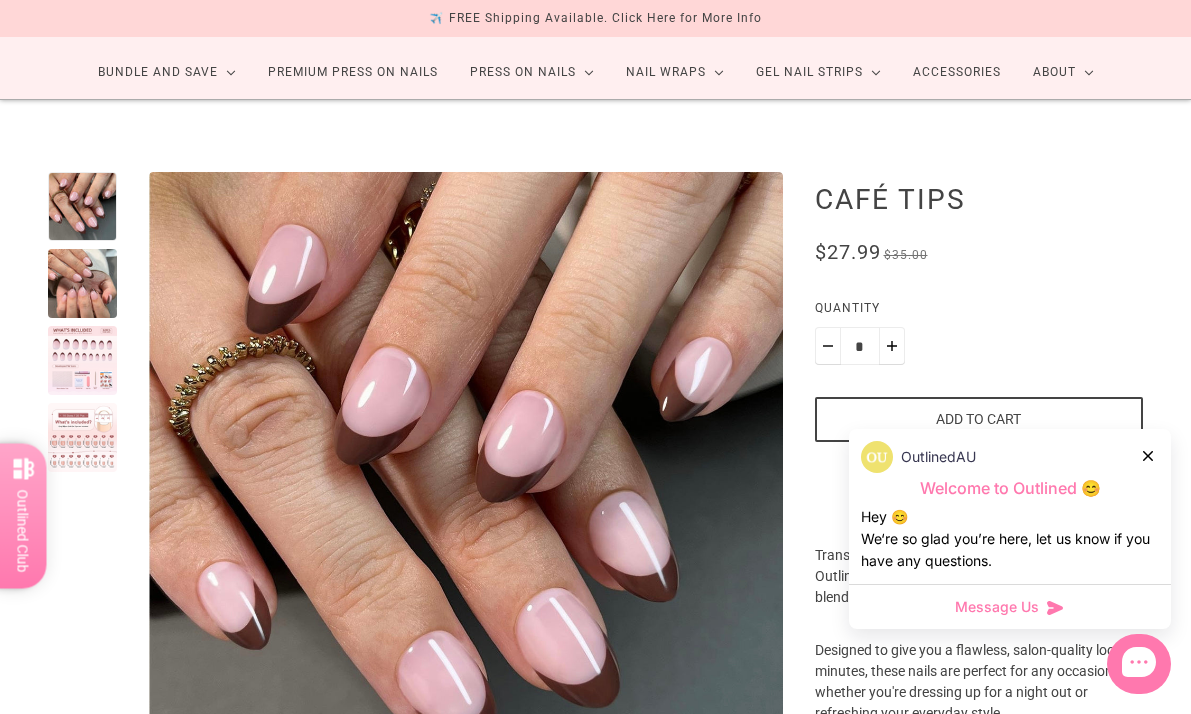 click on "Add to cart" at bounding box center (979, 419) 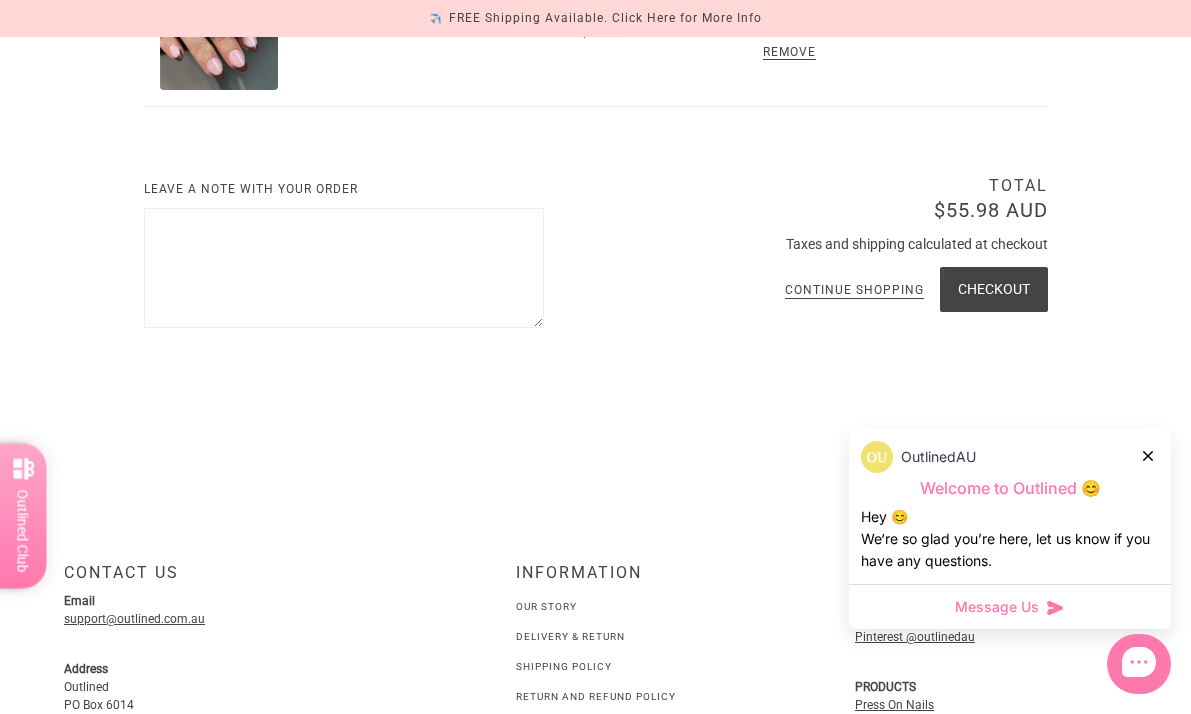 scroll, scrollTop: 478, scrollLeft: 0, axis: vertical 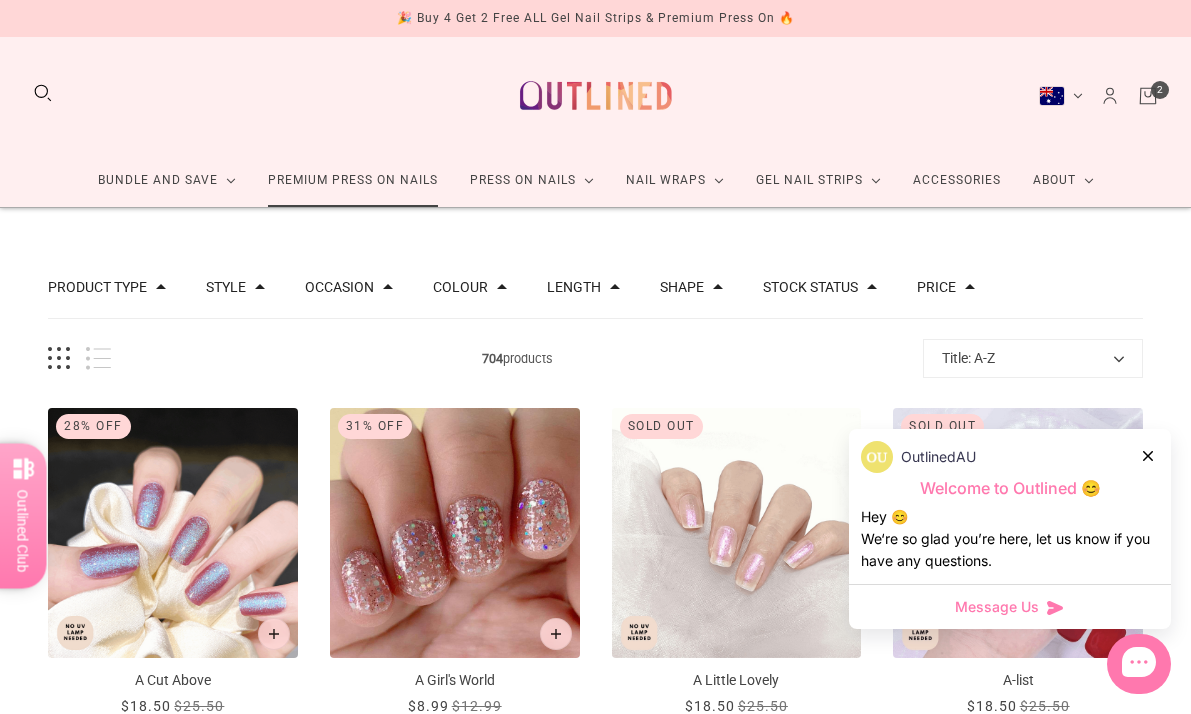 click on "Premium Press On Nails" 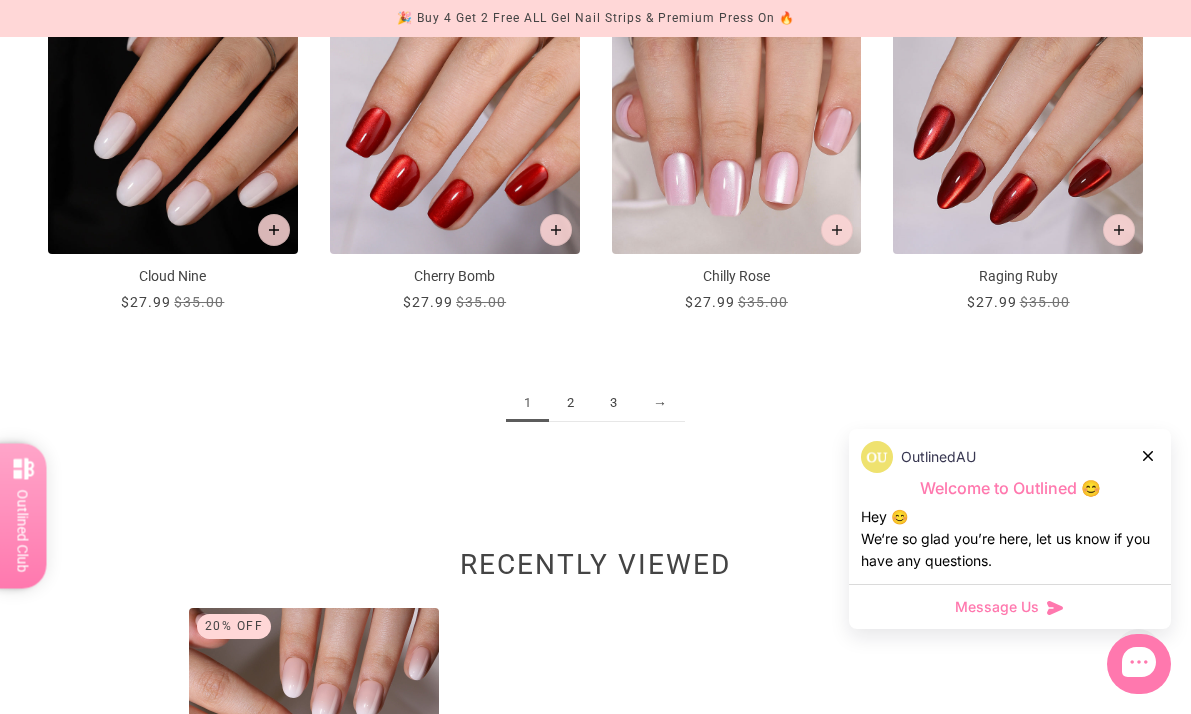 scroll, scrollTop: 2117, scrollLeft: 0, axis: vertical 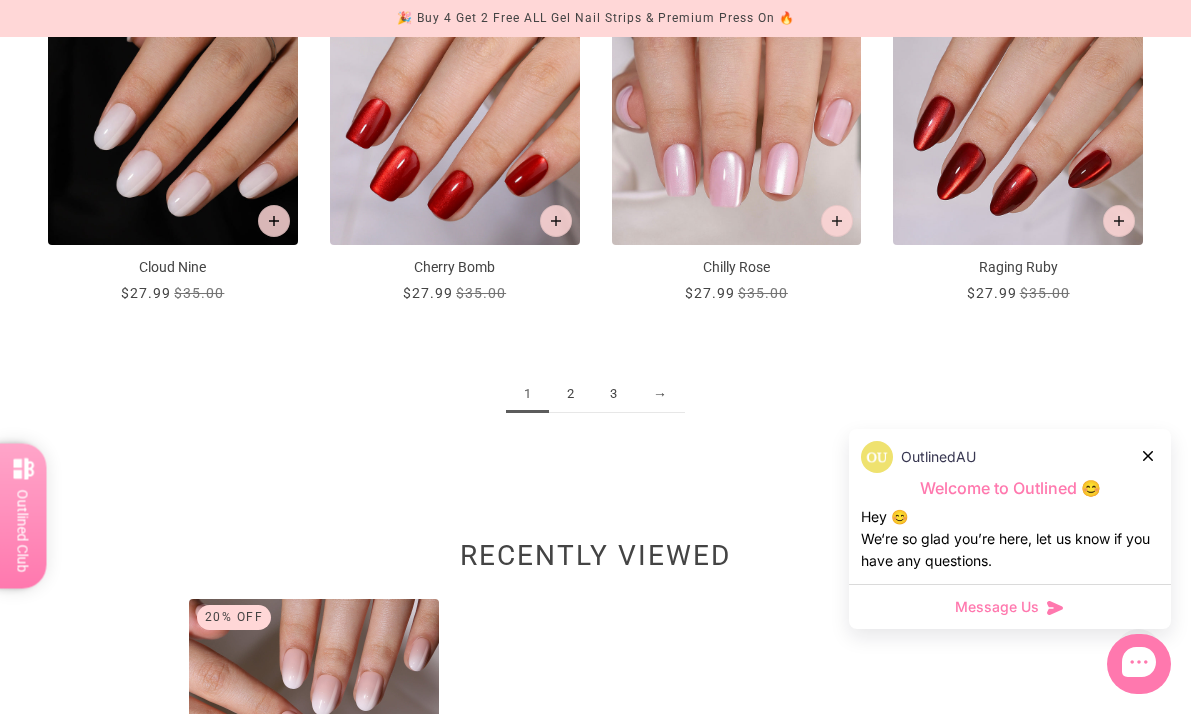 click on "2" at bounding box center [570, 394] 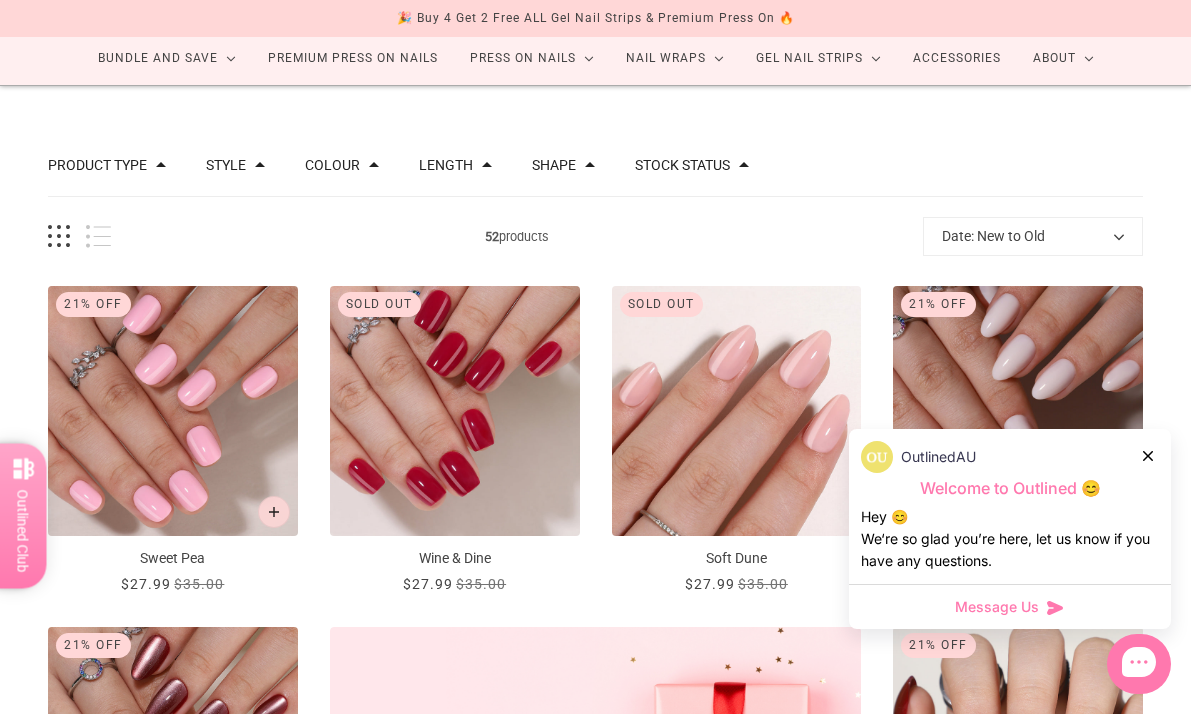 scroll, scrollTop: 0, scrollLeft: 0, axis: both 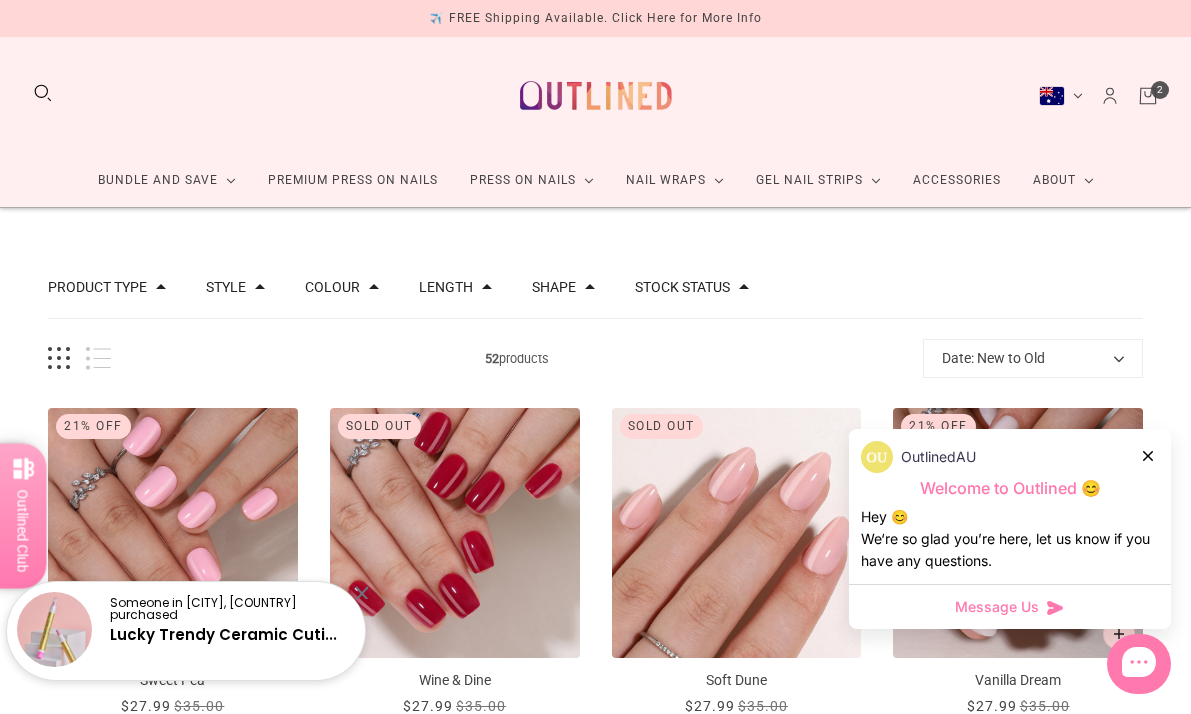 click 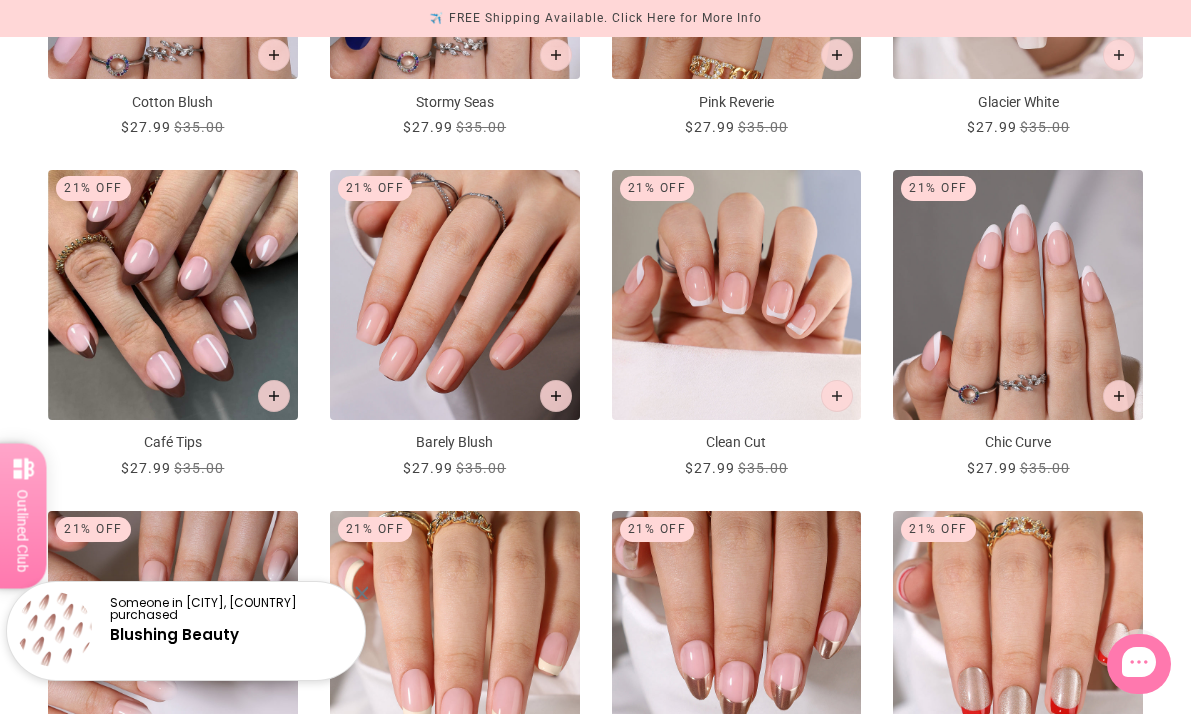 scroll, scrollTop: 1608, scrollLeft: 0, axis: vertical 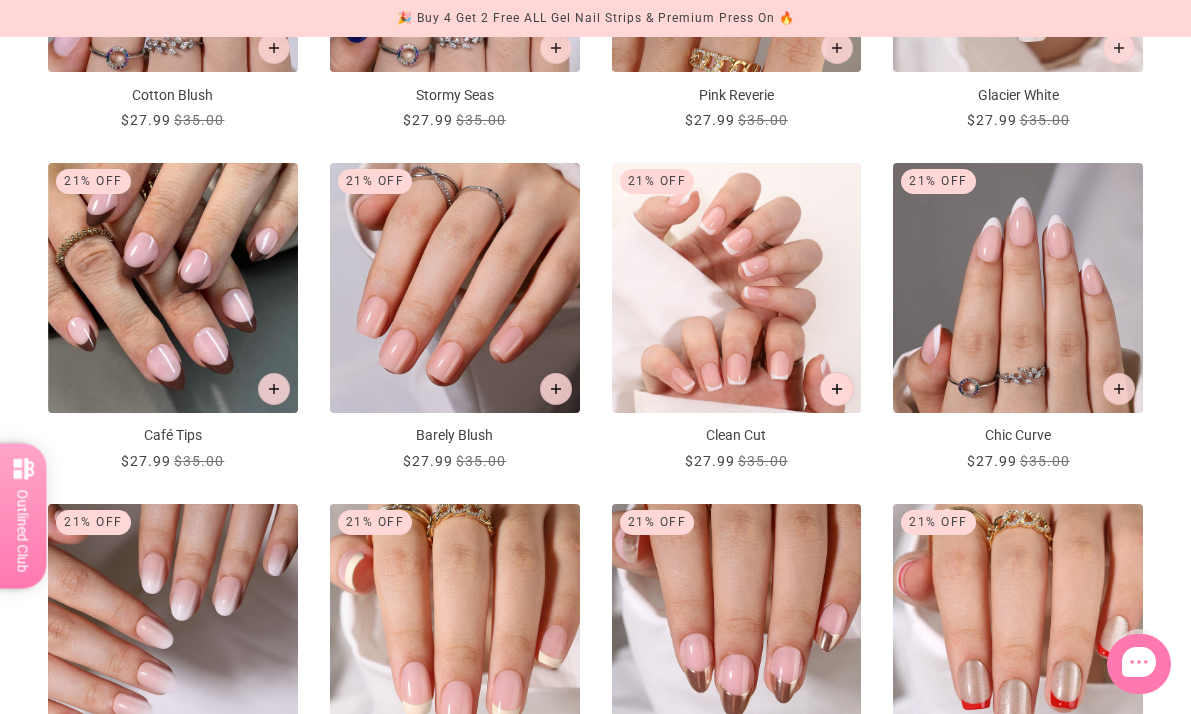 click 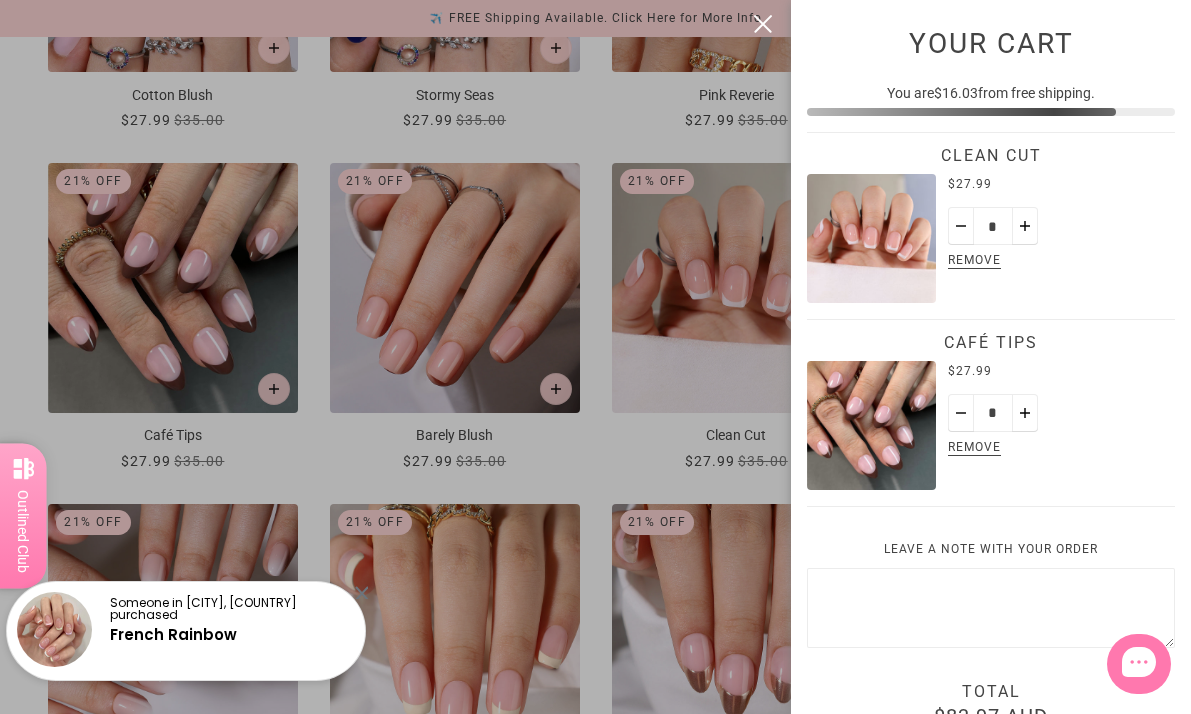 scroll, scrollTop: 0, scrollLeft: 0, axis: both 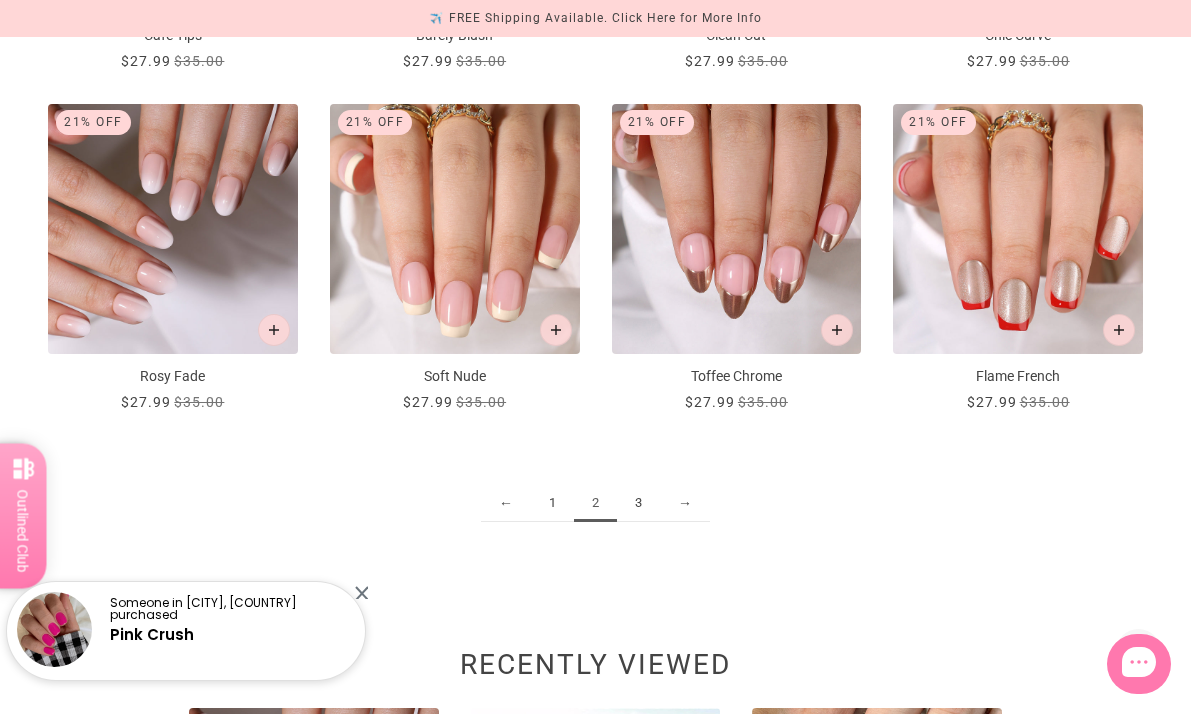 click on "3" at bounding box center [638, 503] 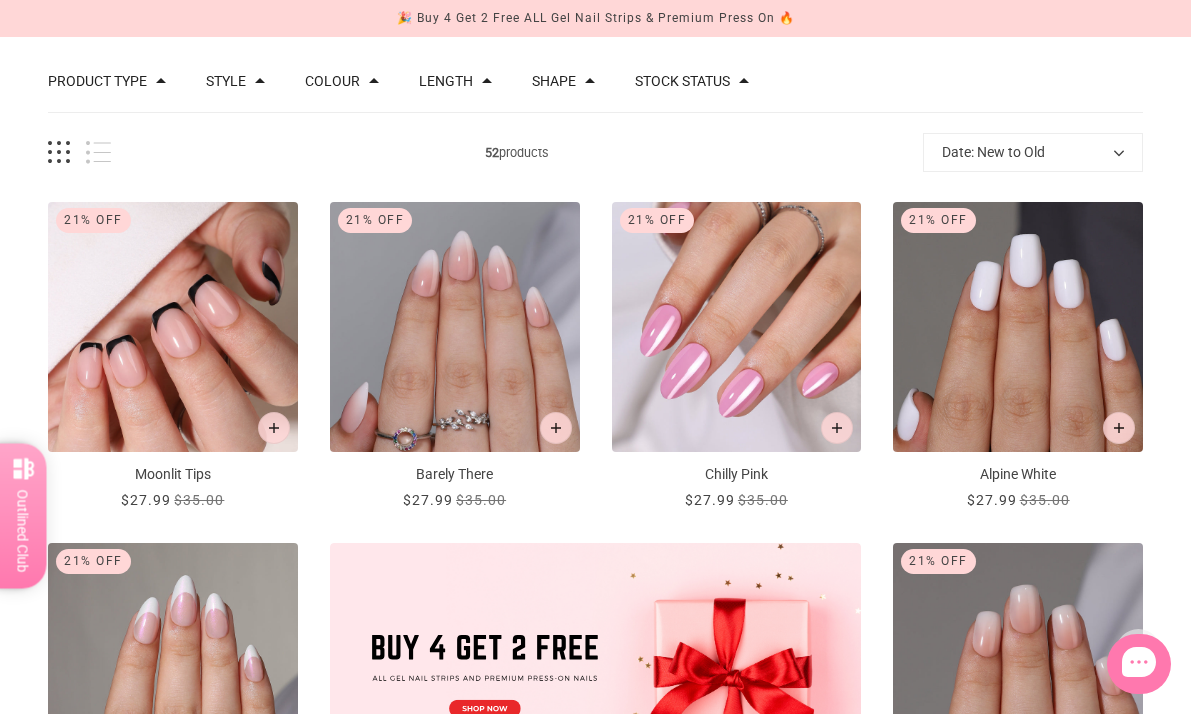scroll, scrollTop: 217, scrollLeft: 0, axis: vertical 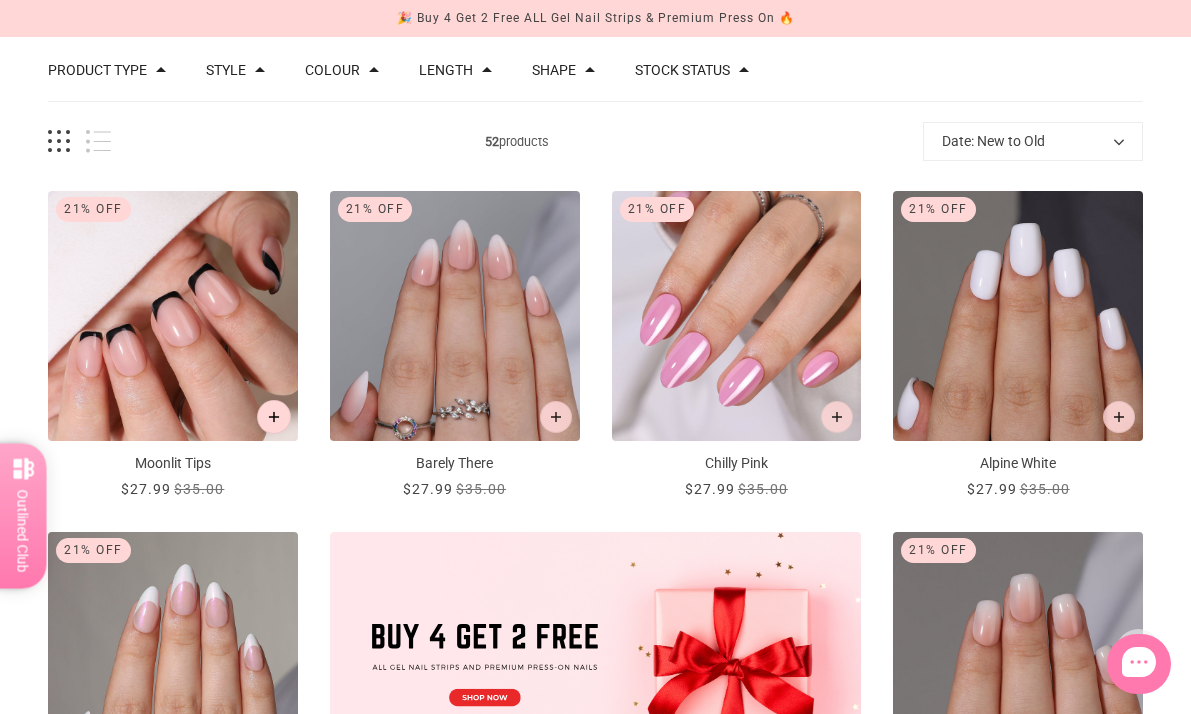 click 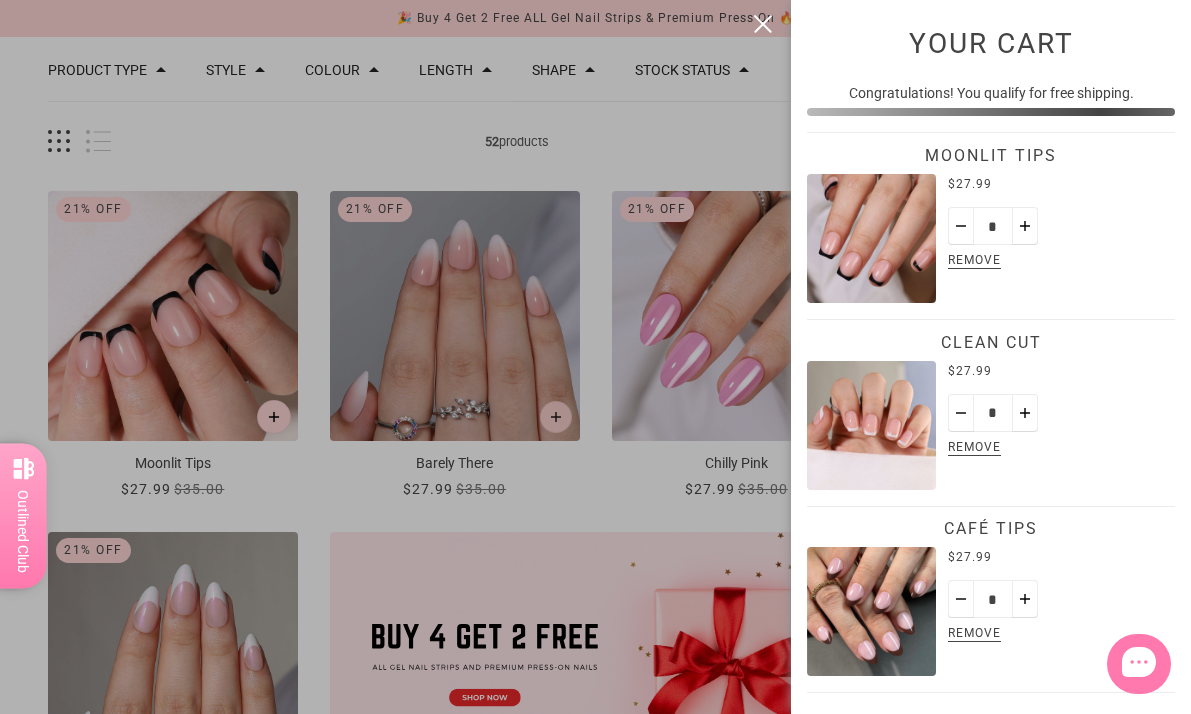 scroll, scrollTop: 0, scrollLeft: 0, axis: both 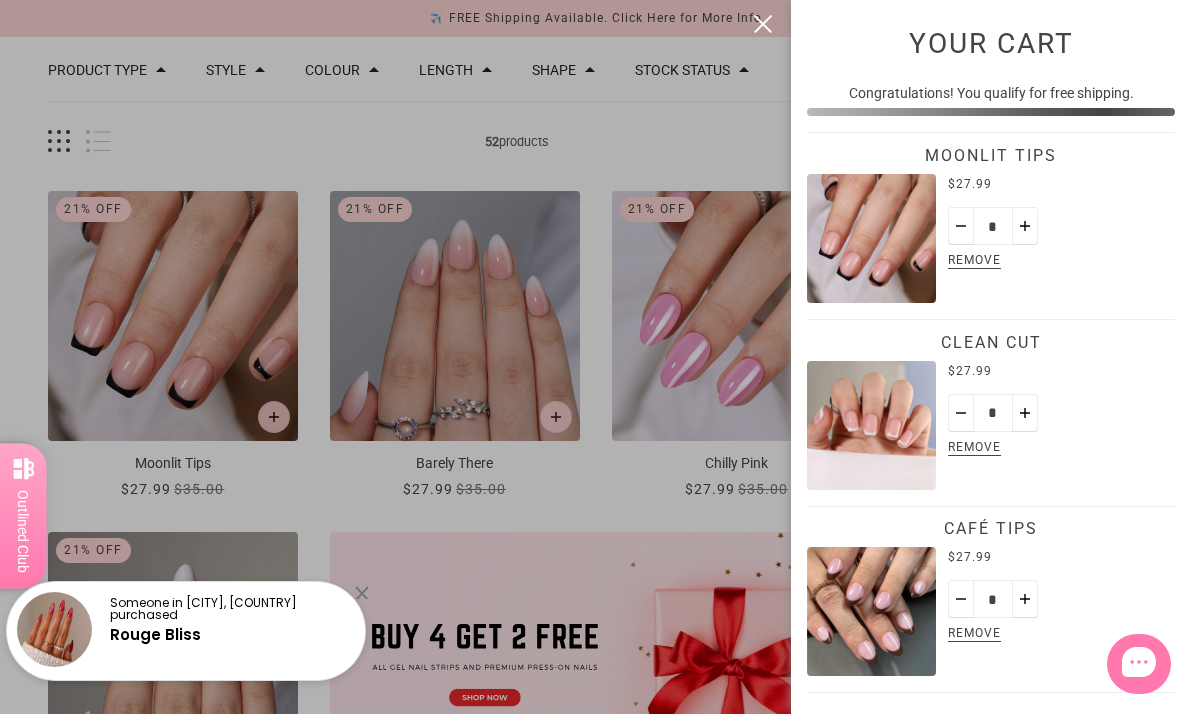 click at bounding box center (595, 357) 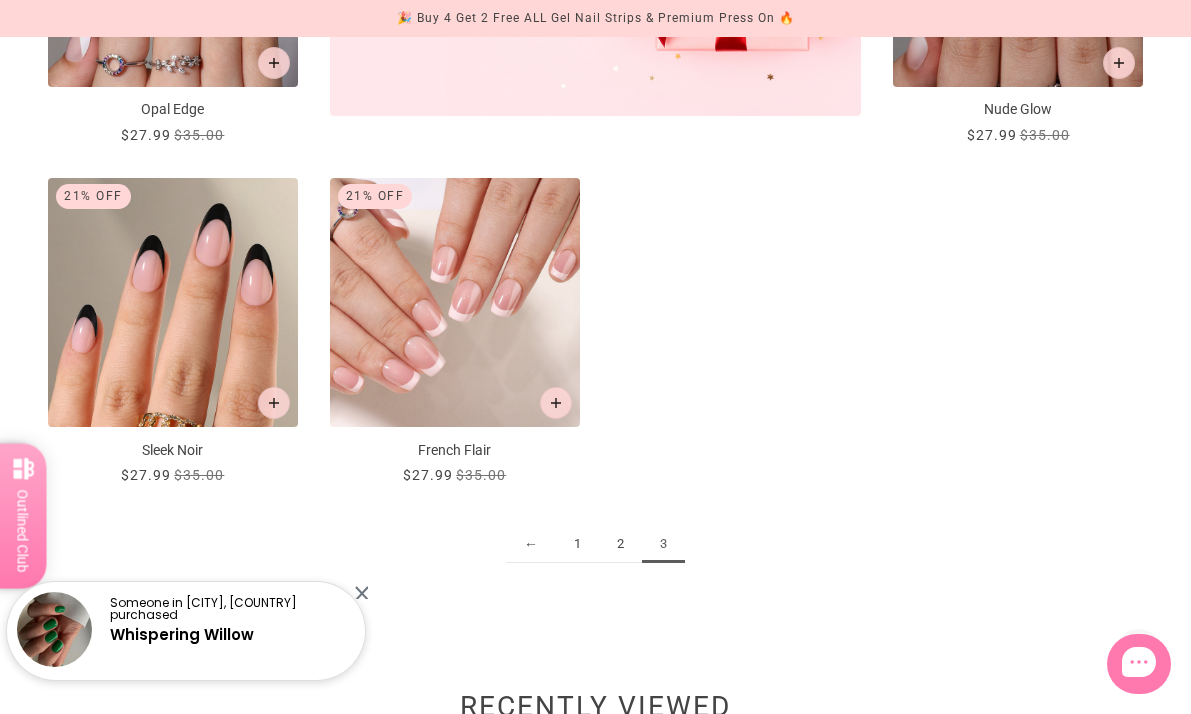 scroll, scrollTop: 901, scrollLeft: 0, axis: vertical 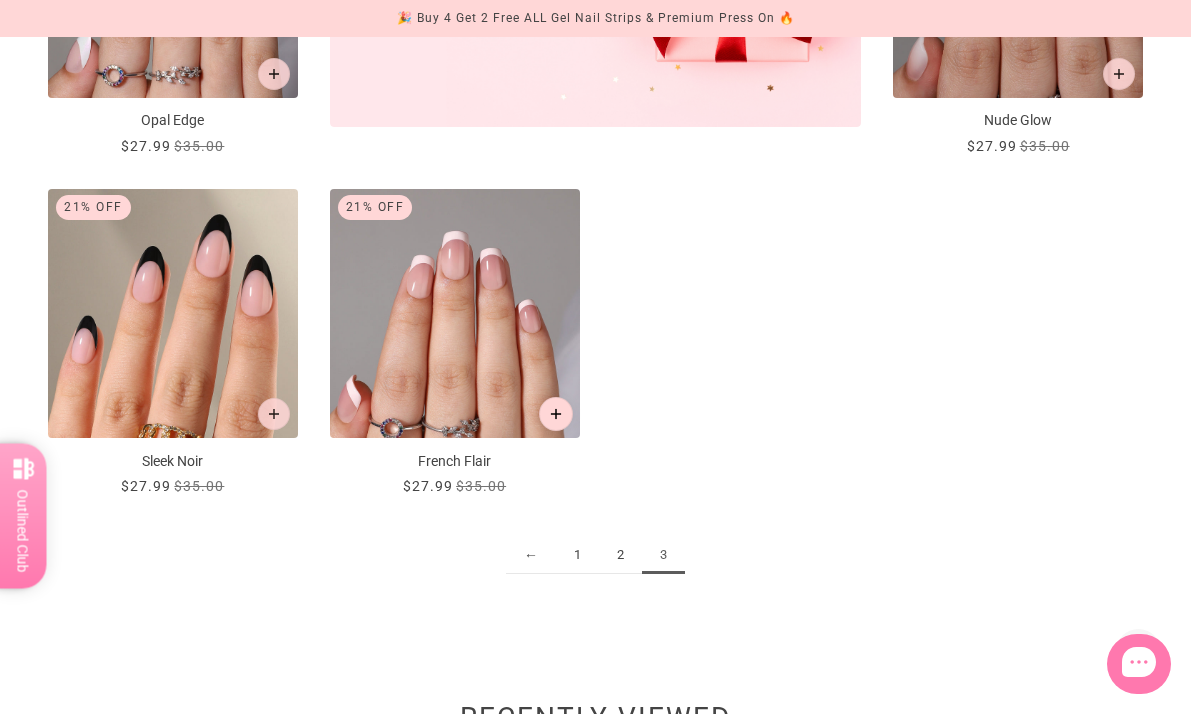 click 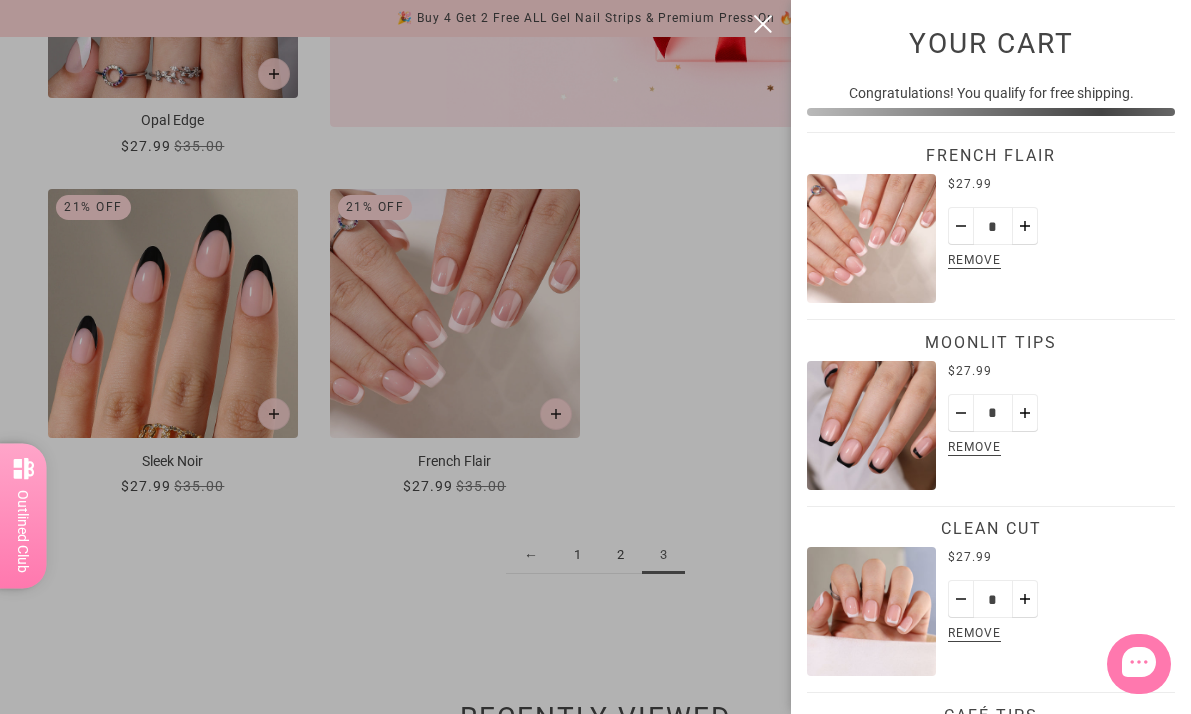 scroll, scrollTop: 0, scrollLeft: 0, axis: both 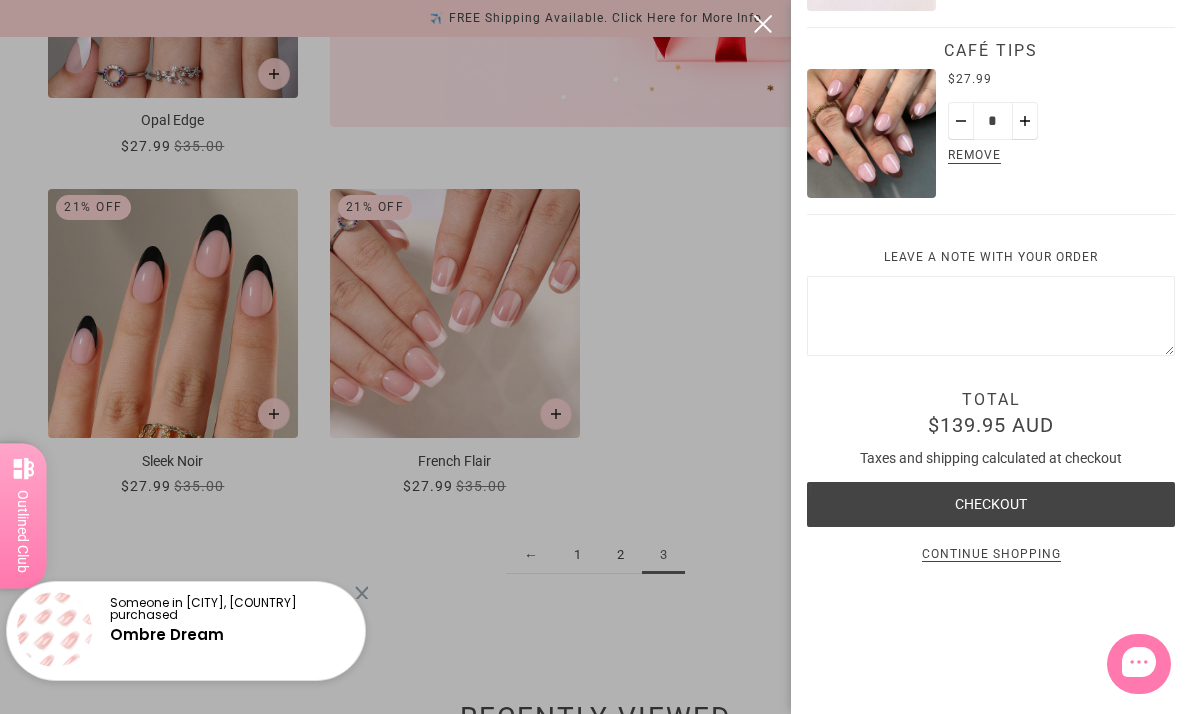 click on "Checkout" at bounding box center (991, 504) 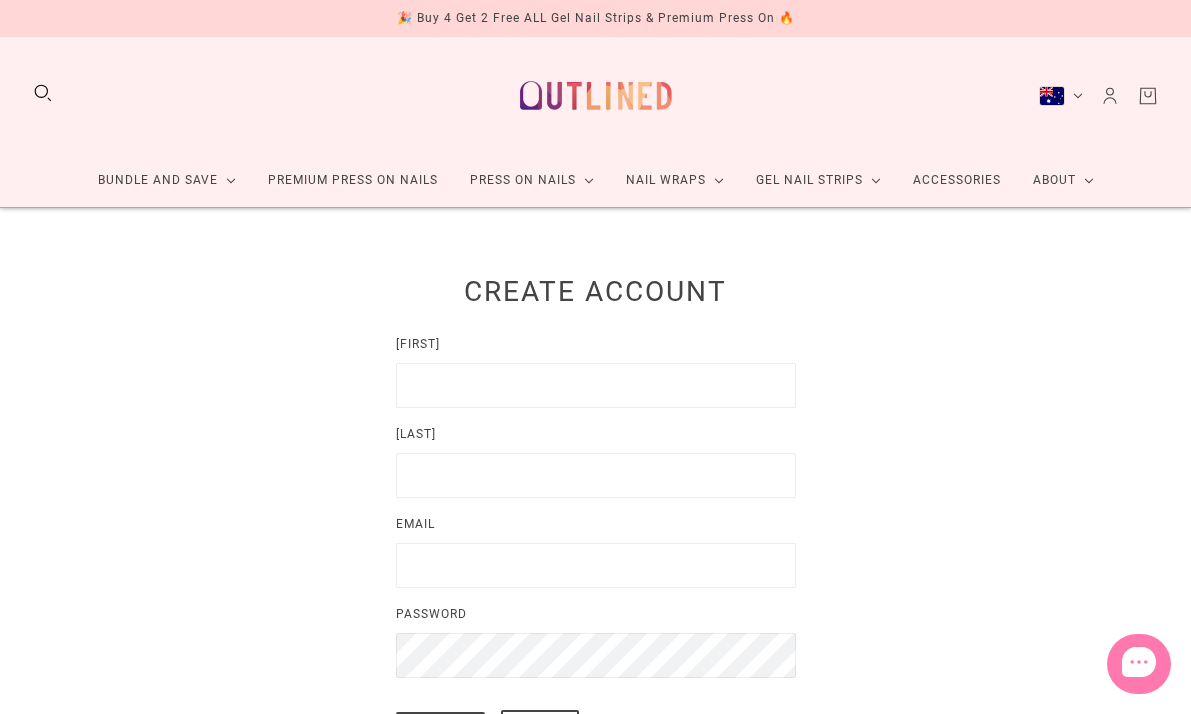 scroll, scrollTop: 0, scrollLeft: 0, axis: both 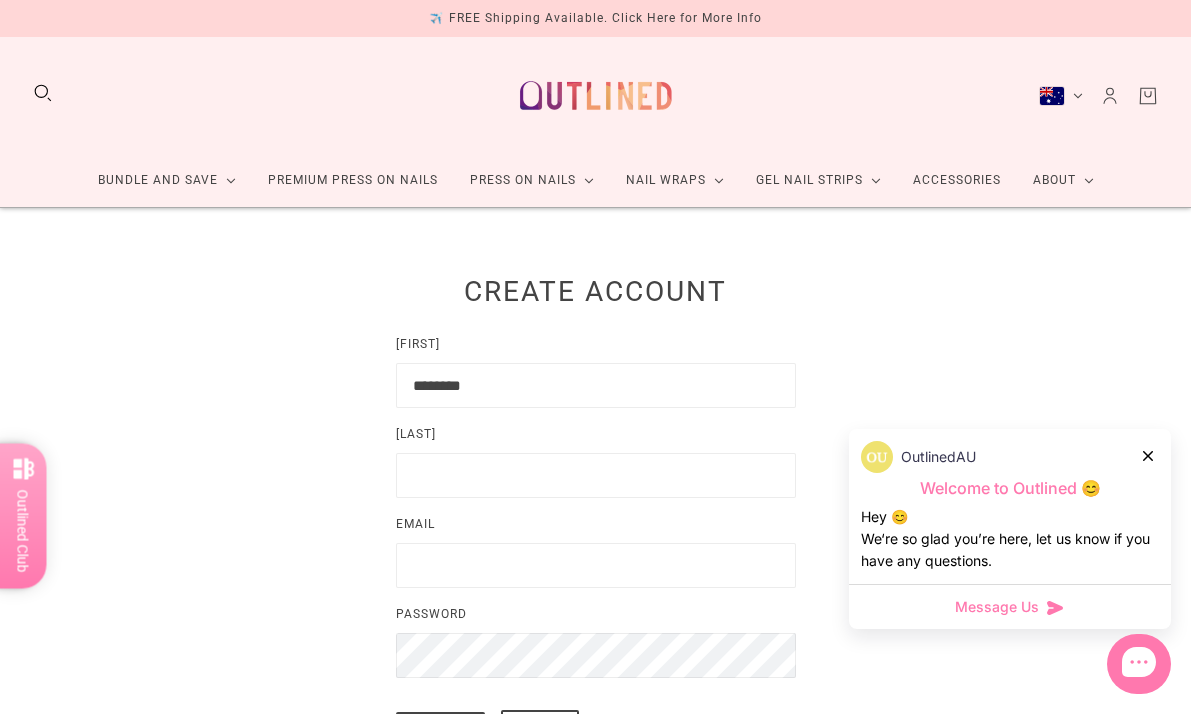 type on "********" 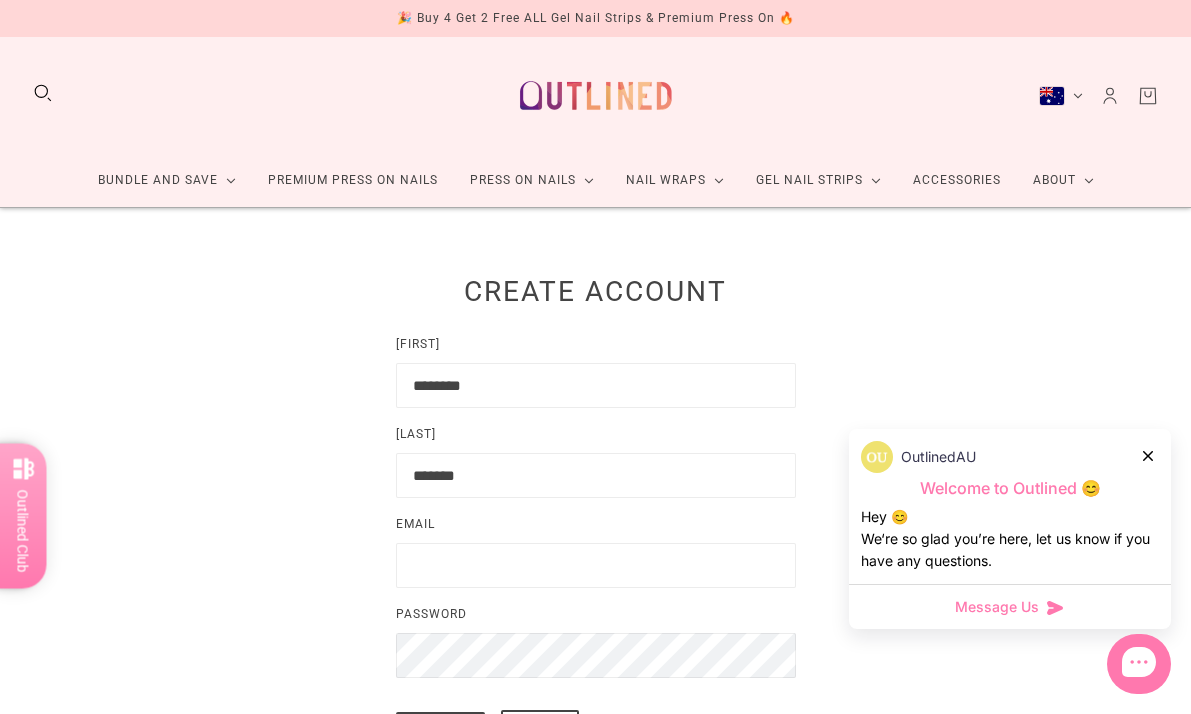 type on "*******" 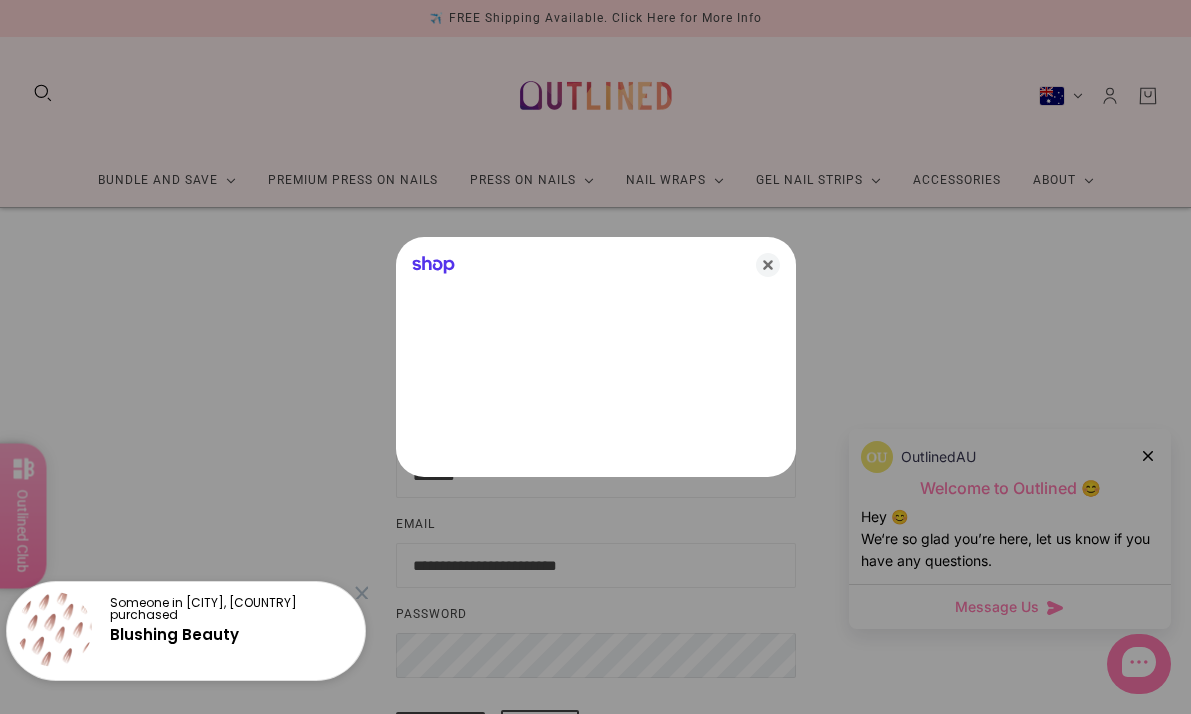 type on "**********" 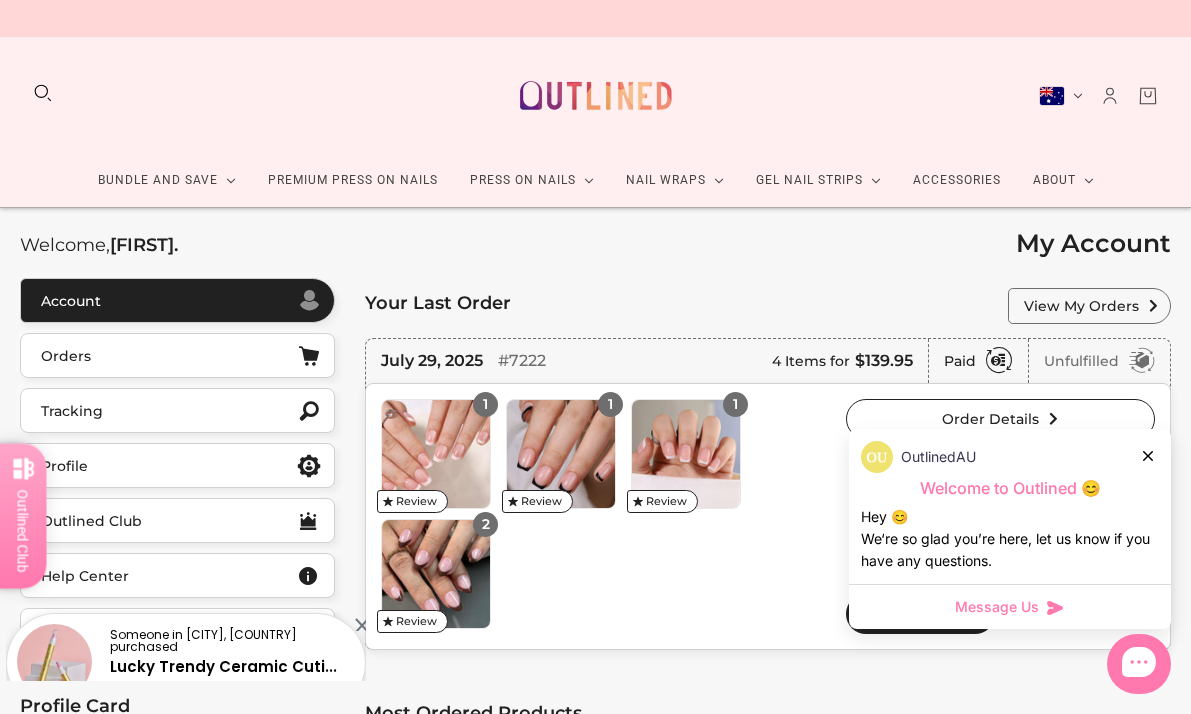 scroll, scrollTop: 51, scrollLeft: 0, axis: vertical 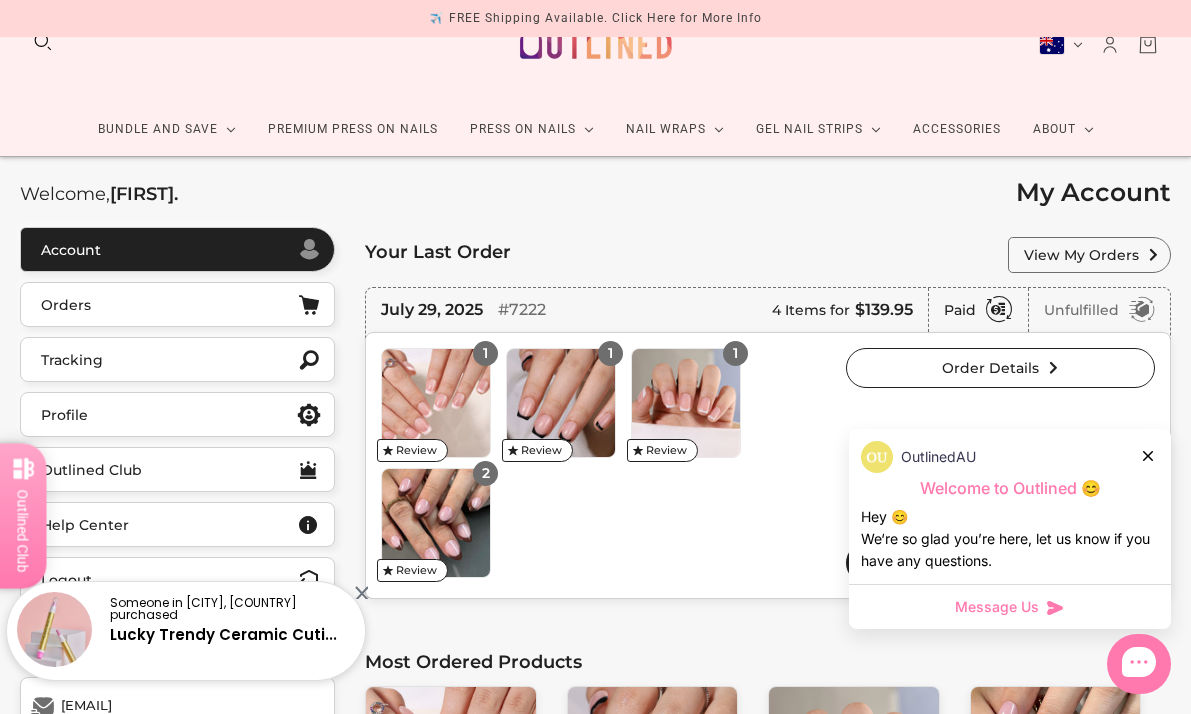 click 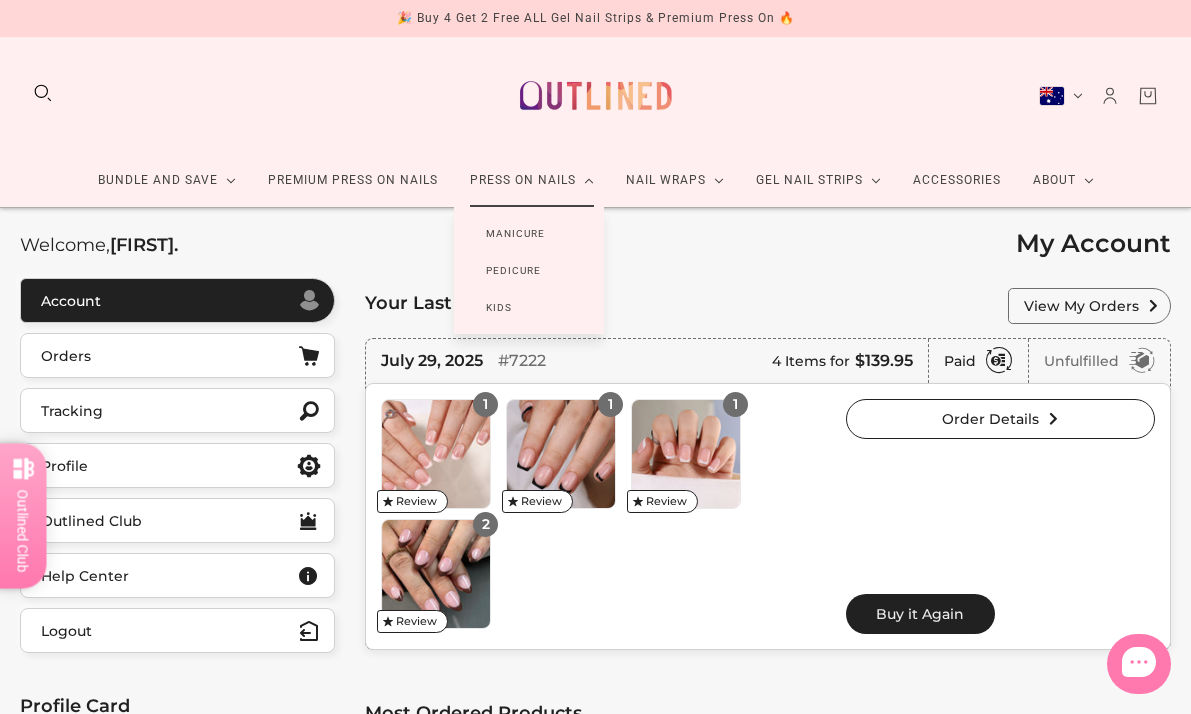 scroll, scrollTop: 0, scrollLeft: 0, axis: both 